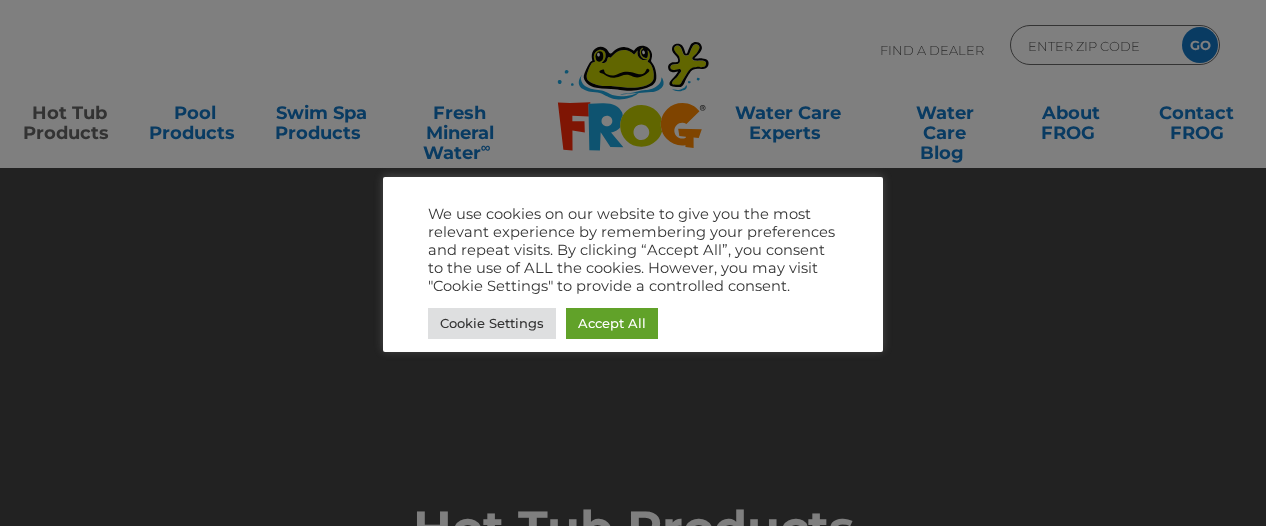 scroll, scrollTop: 0, scrollLeft: 0, axis: both 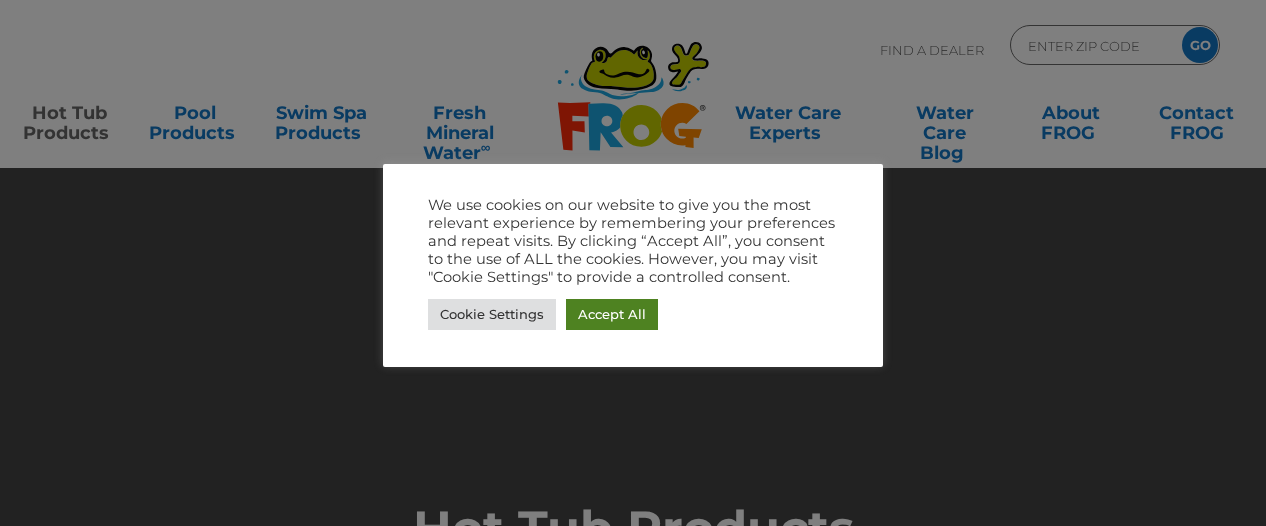 click on "Accept All" at bounding box center (612, 314) 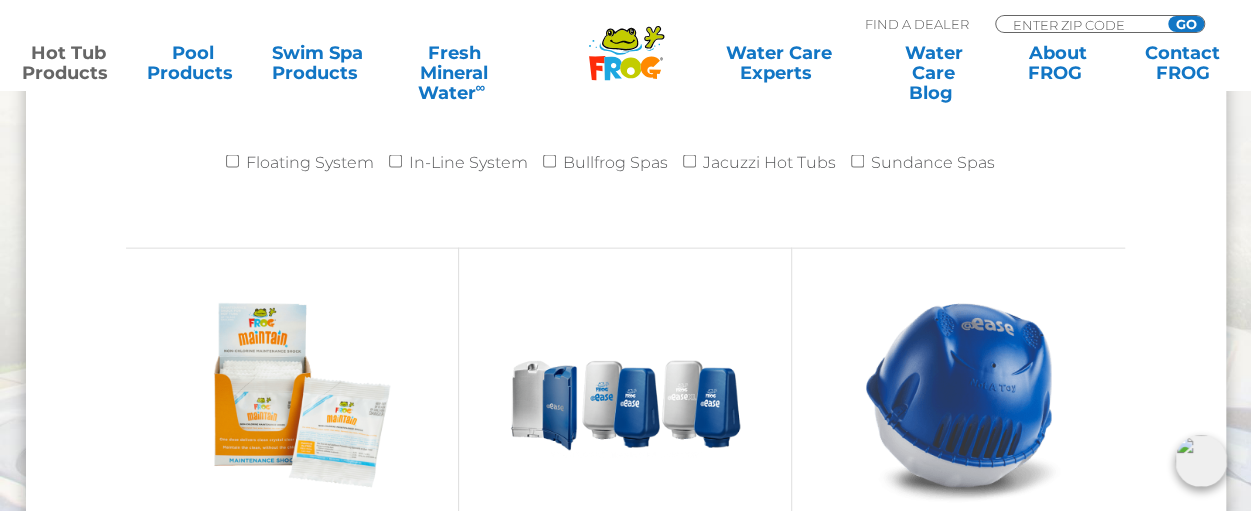 scroll, scrollTop: 2100, scrollLeft: 0, axis: vertical 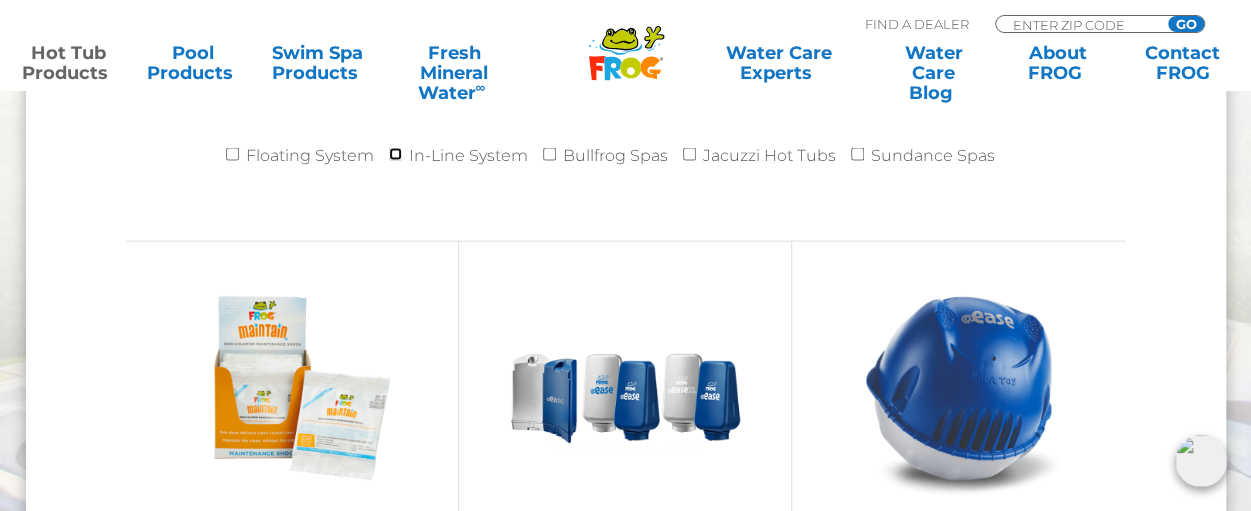 click on "In-Line System" at bounding box center (395, 154) 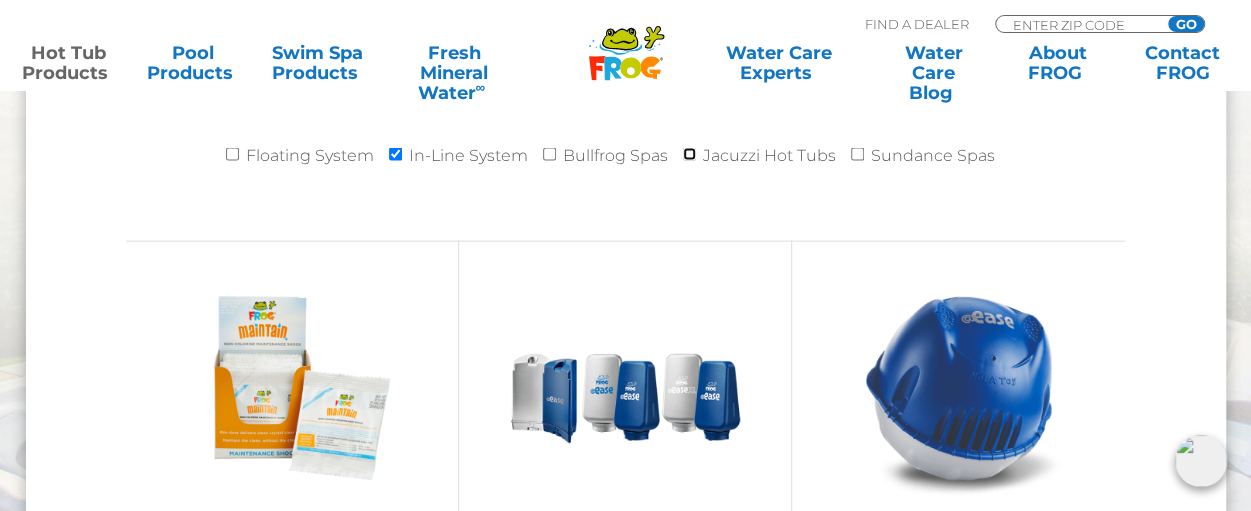 click on "Jacuzzi Hot Tubs" at bounding box center [689, 154] 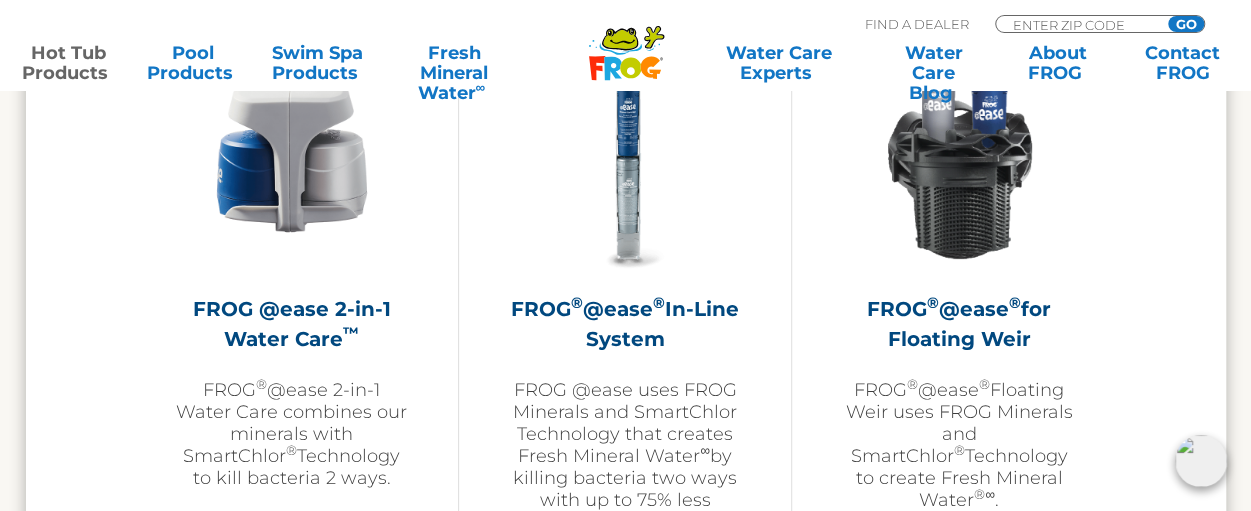 scroll, scrollTop: 3000, scrollLeft: 0, axis: vertical 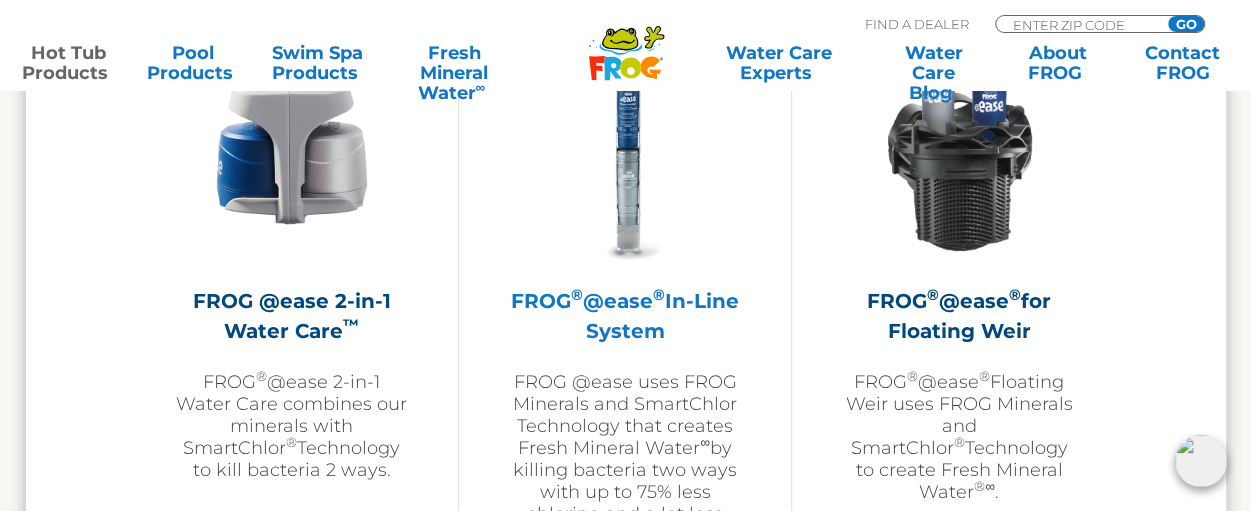 click on "FROG ®  @ease ®  In-Line System" at bounding box center [625, 316] 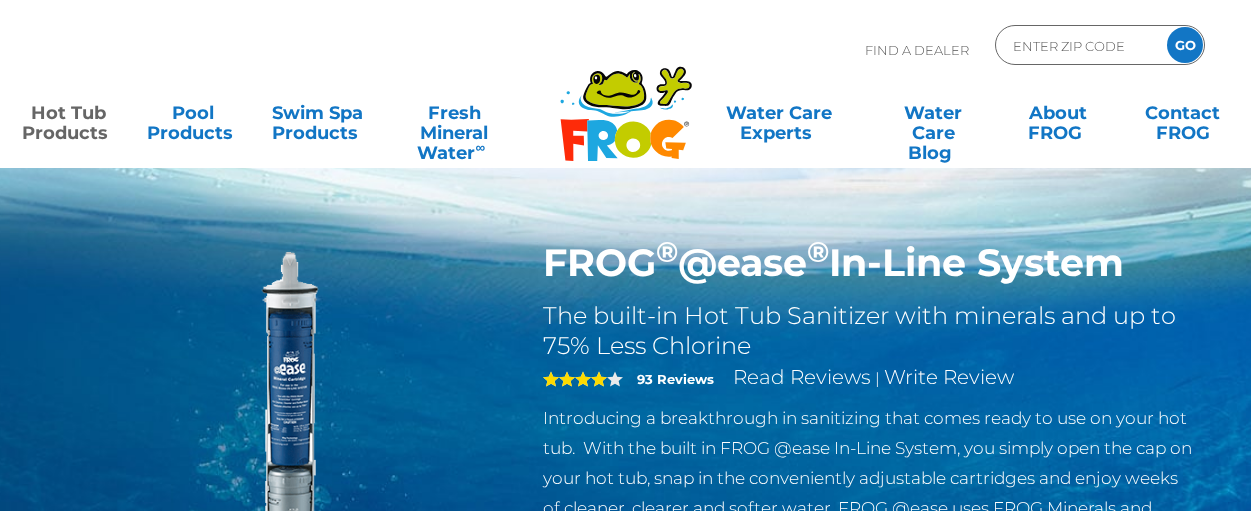 scroll, scrollTop: 0, scrollLeft: 0, axis: both 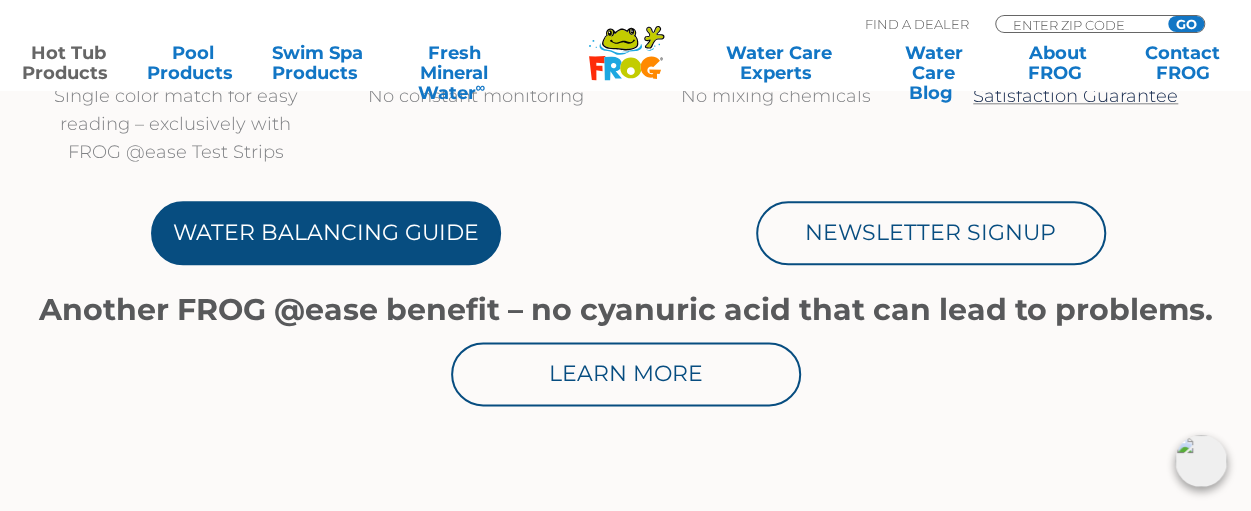 click on "Water Balancing Guide" at bounding box center [326, 233] 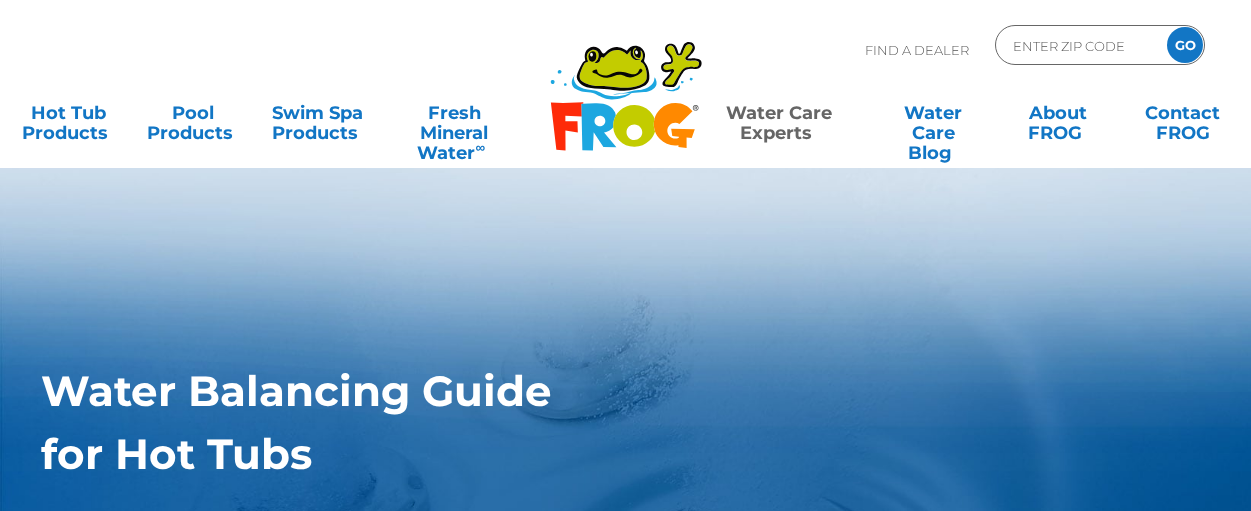 scroll, scrollTop: 0, scrollLeft: 0, axis: both 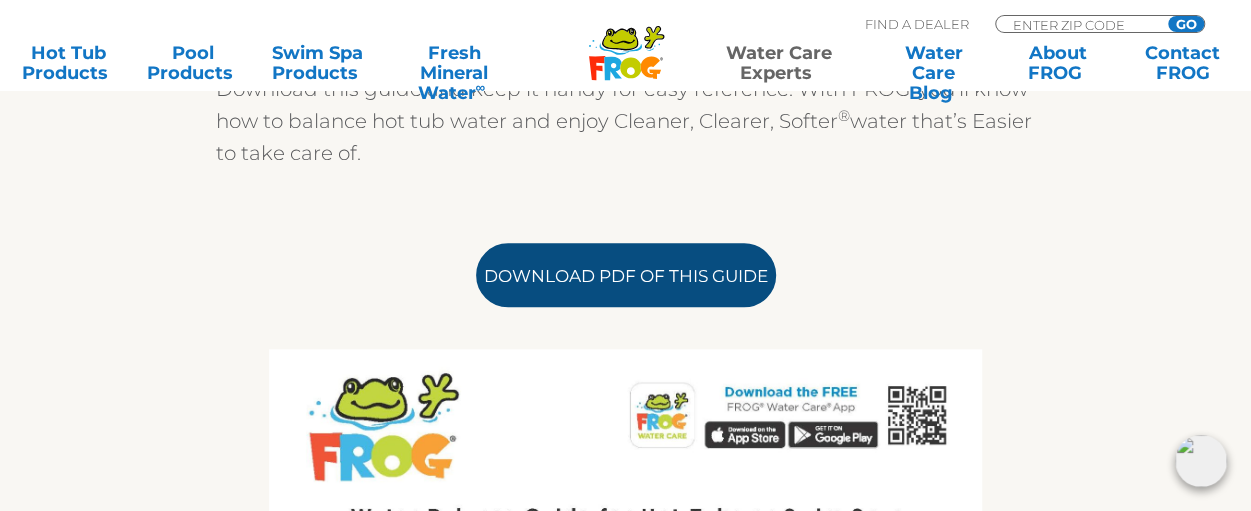 click on "Download PDF of this Guide" at bounding box center [626, 275] 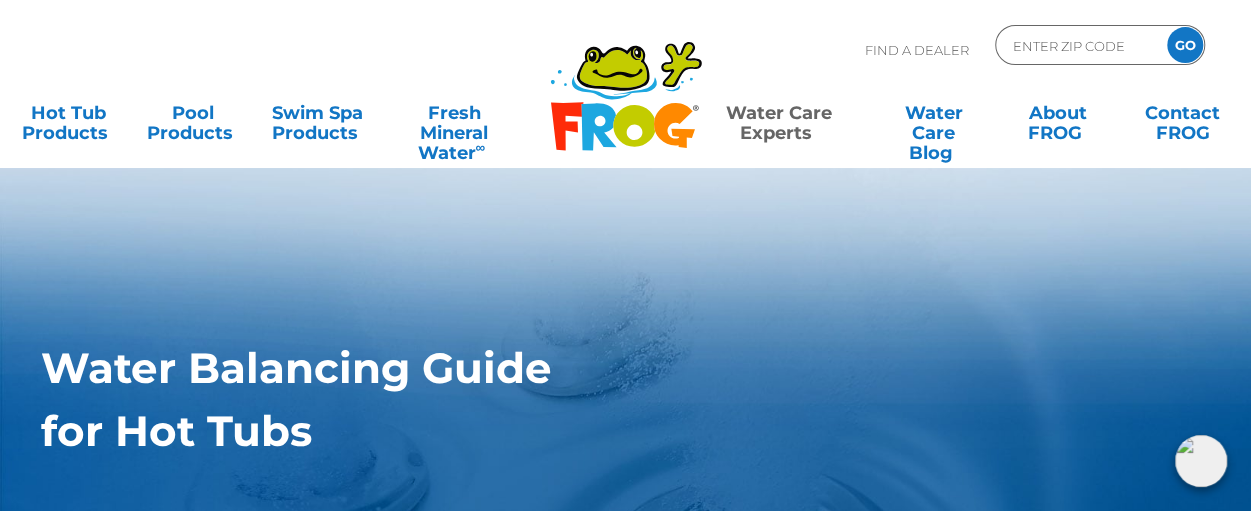 scroll, scrollTop: 0, scrollLeft: 0, axis: both 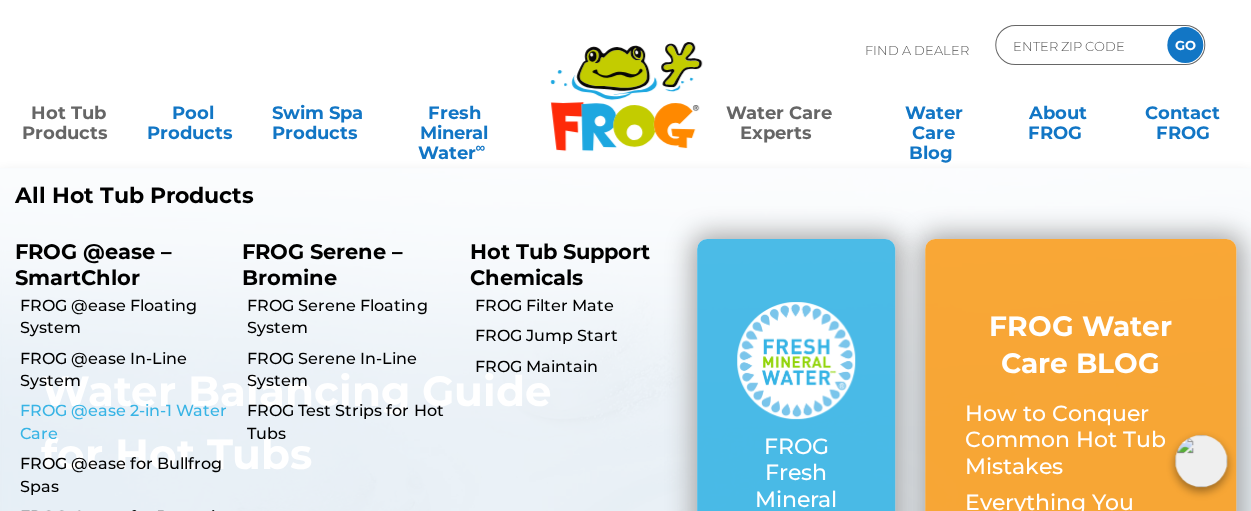 click on "FROG @ease 2-in-1 Water Care" at bounding box center (123, 422) 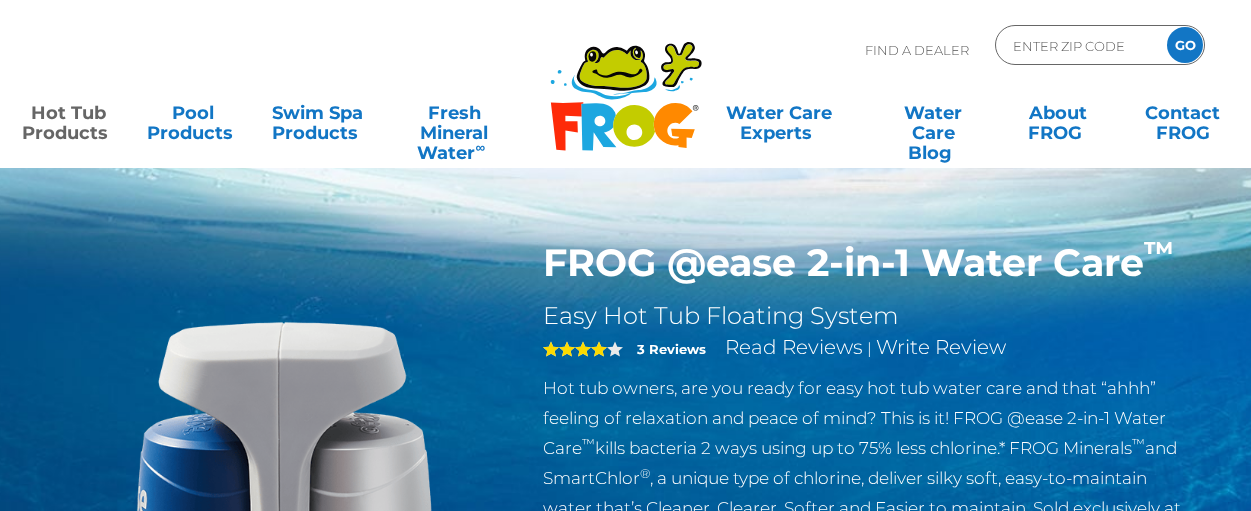 scroll, scrollTop: 0, scrollLeft: 0, axis: both 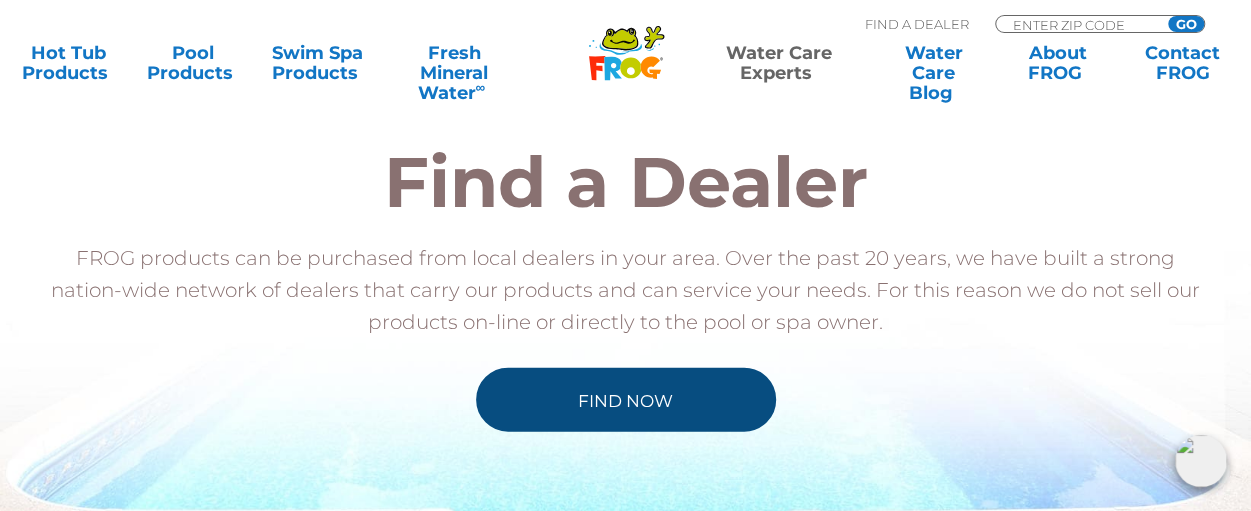 click on "Find Now" at bounding box center (626, 400) 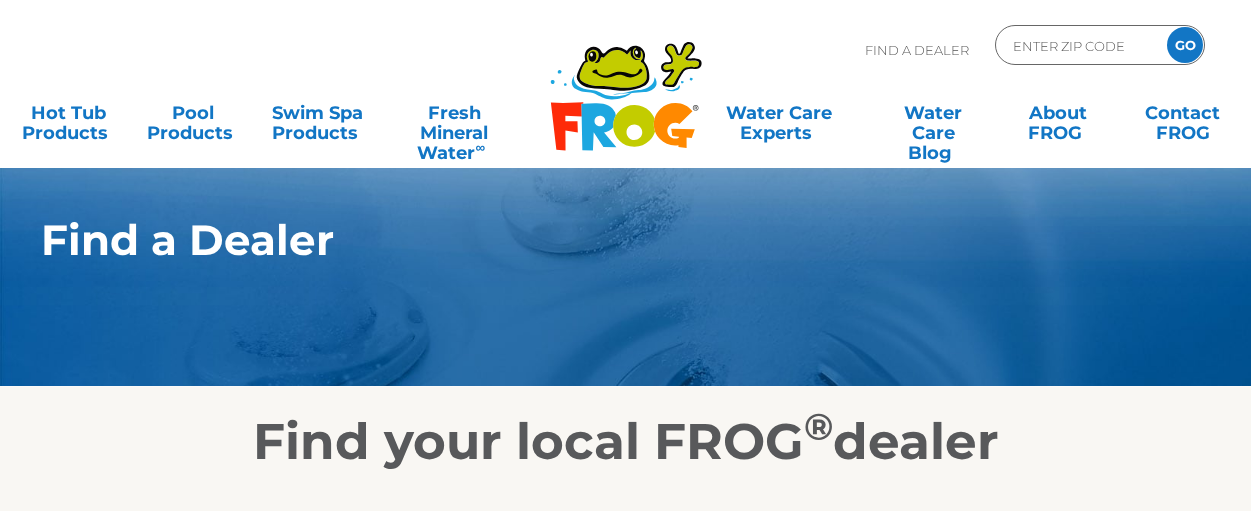 scroll, scrollTop: 0, scrollLeft: 0, axis: both 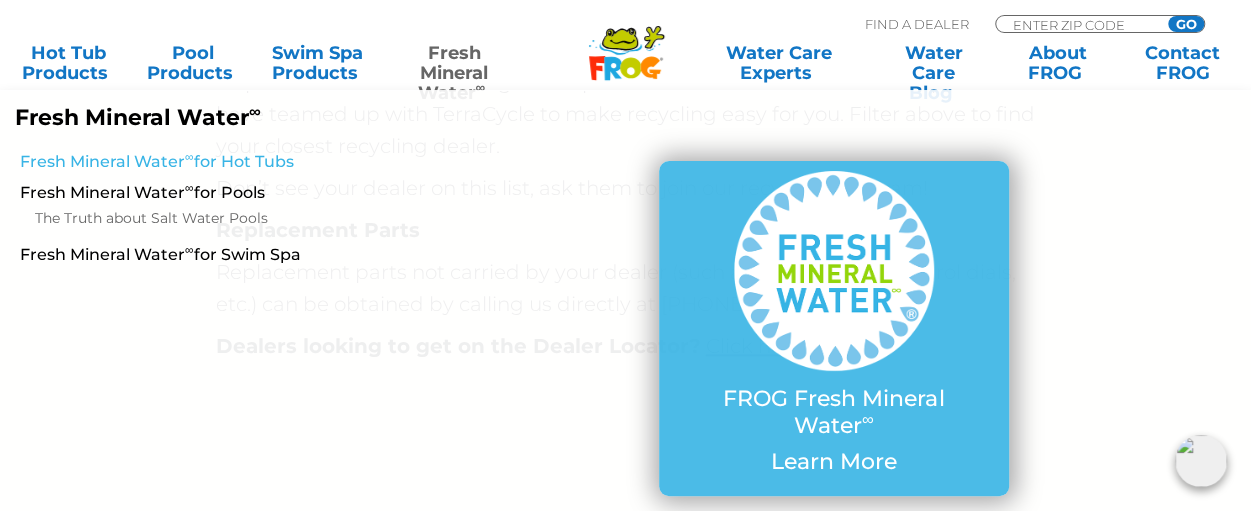 click on "Fresh Mineral Water ∞  for Hot Tubs" at bounding box center [218, 162] 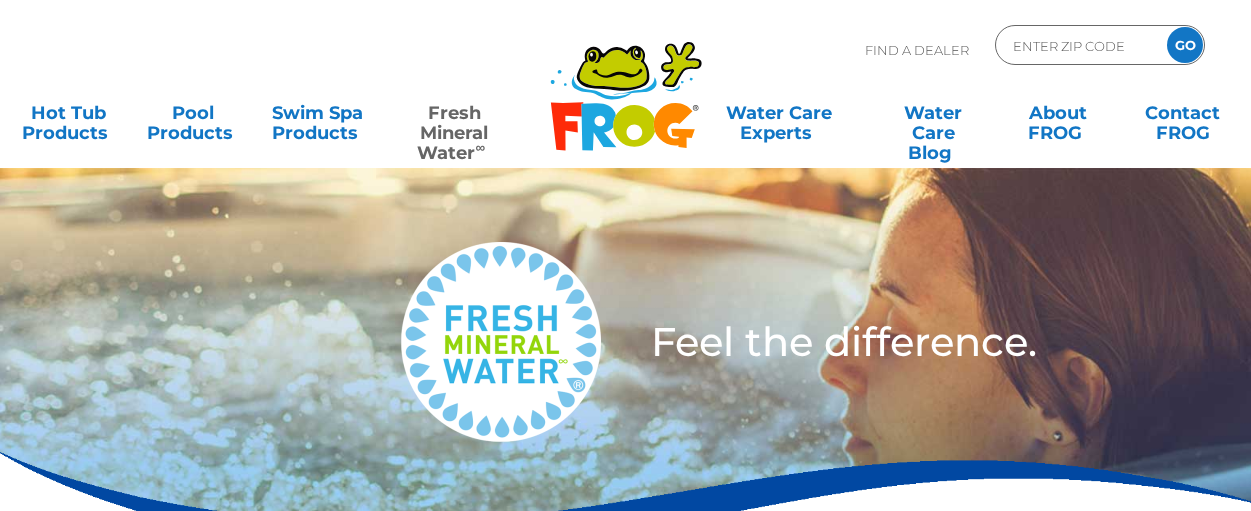 scroll, scrollTop: 0, scrollLeft: 0, axis: both 